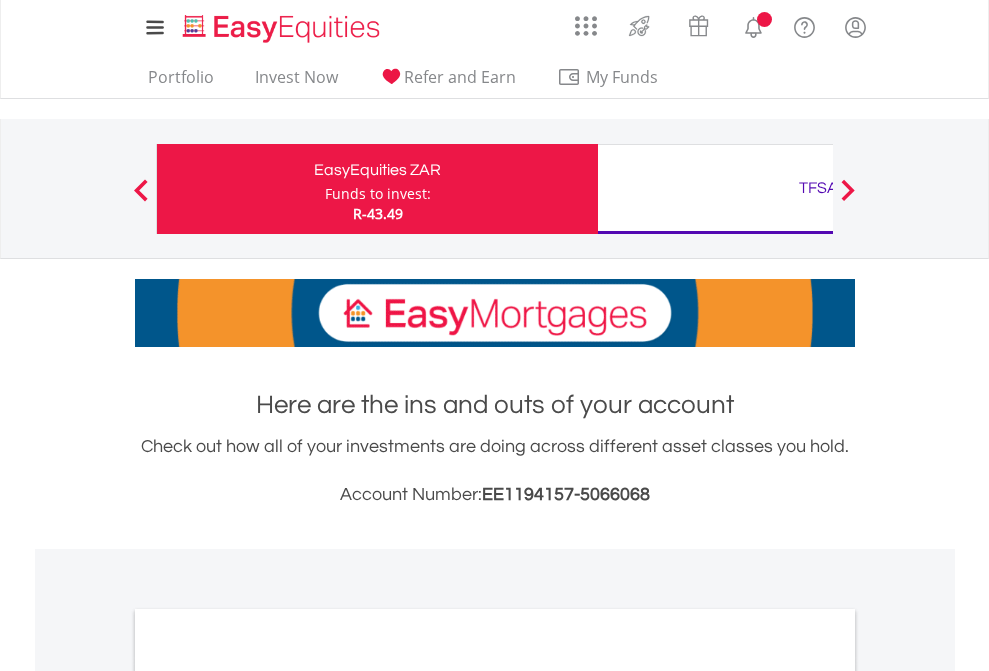 scroll, scrollTop: 0, scrollLeft: 0, axis: both 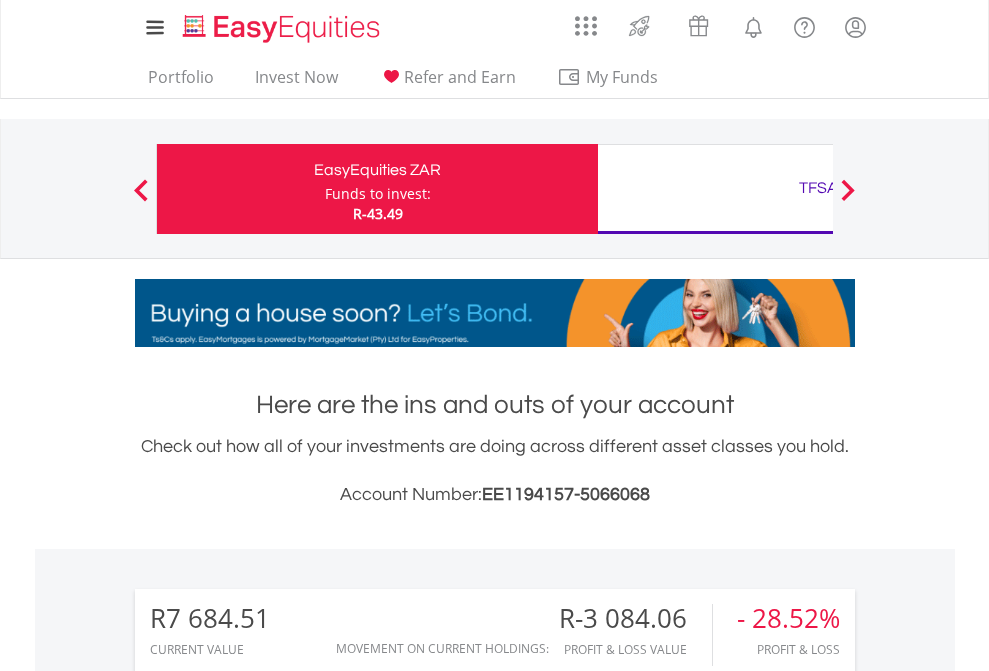 click on "Funds to invest:" at bounding box center (378, 194) 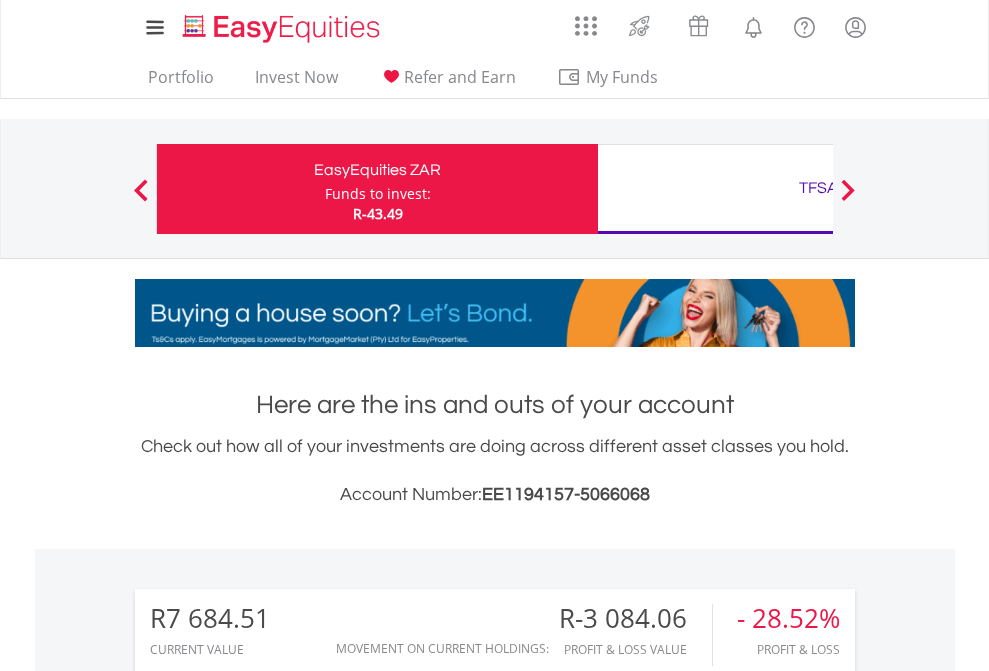 scroll, scrollTop: 999808, scrollLeft: 999687, axis: both 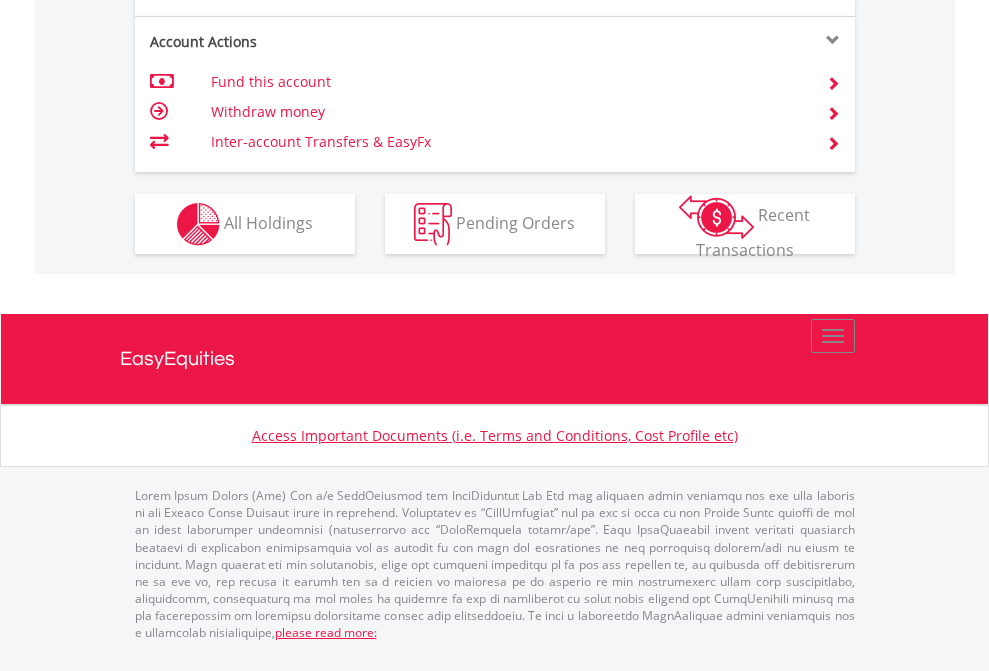 click on "Investment types" at bounding box center (706, -337) 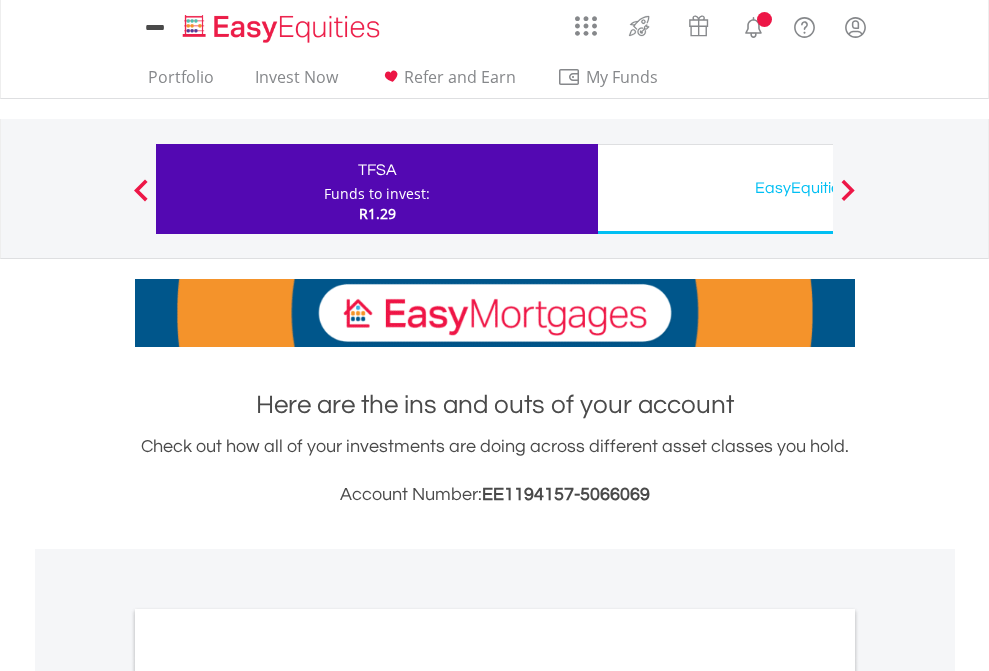 scroll, scrollTop: 0, scrollLeft: 0, axis: both 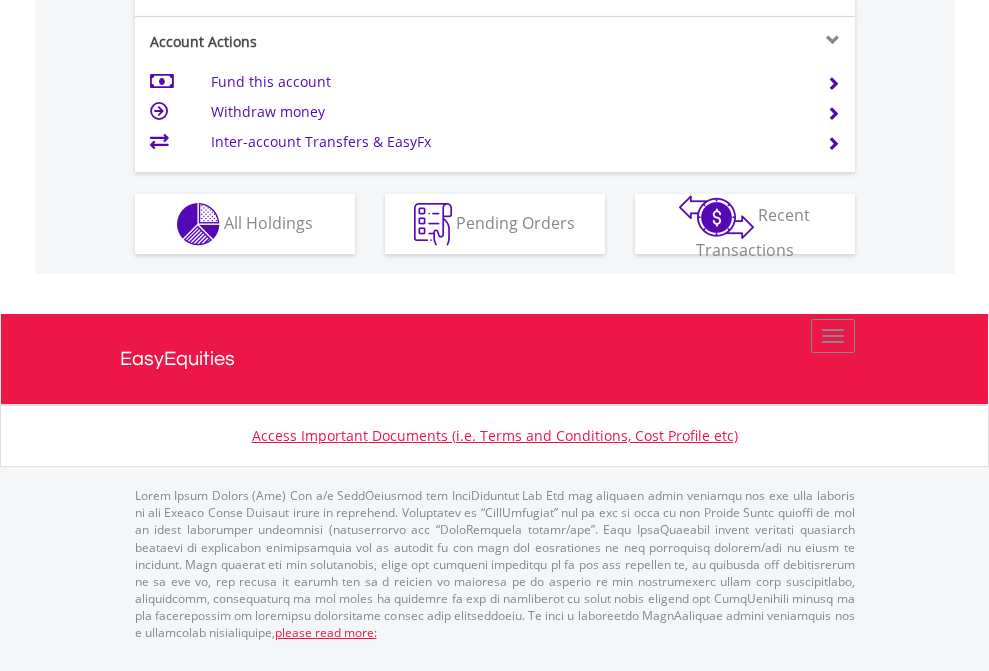 click on "Investment types" at bounding box center [706, -337] 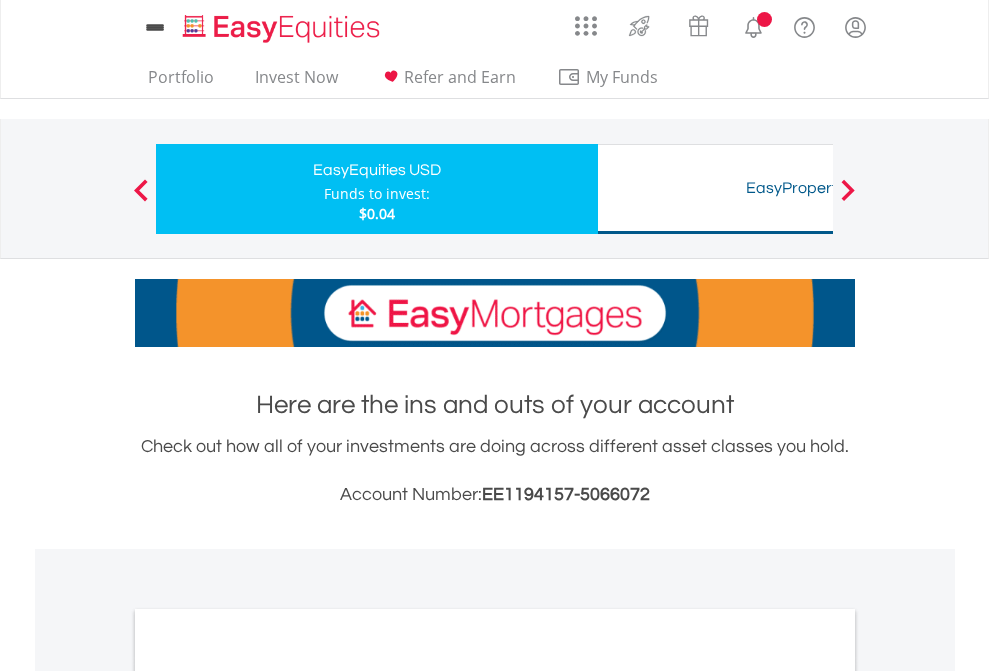 scroll, scrollTop: 0, scrollLeft: 0, axis: both 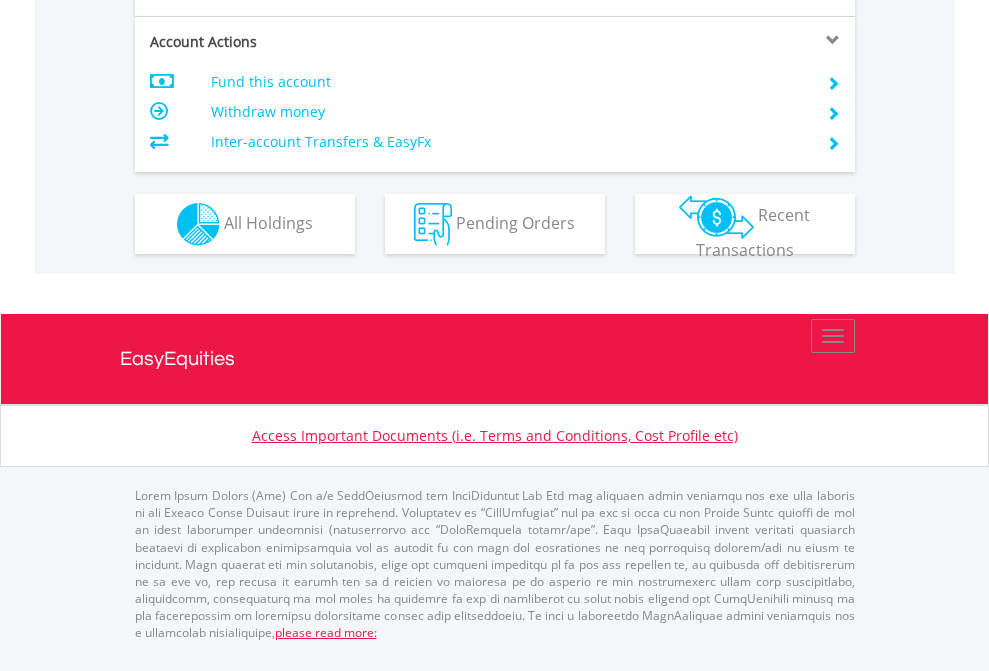 click on "Investment types" at bounding box center (706, -337) 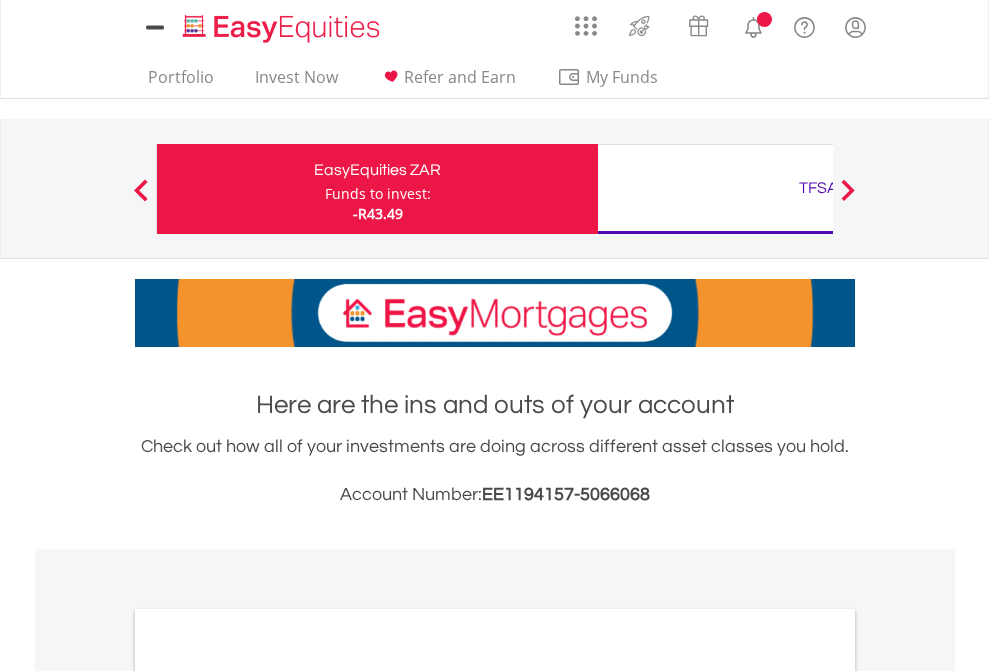 scroll, scrollTop: 0, scrollLeft: 0, axis: both 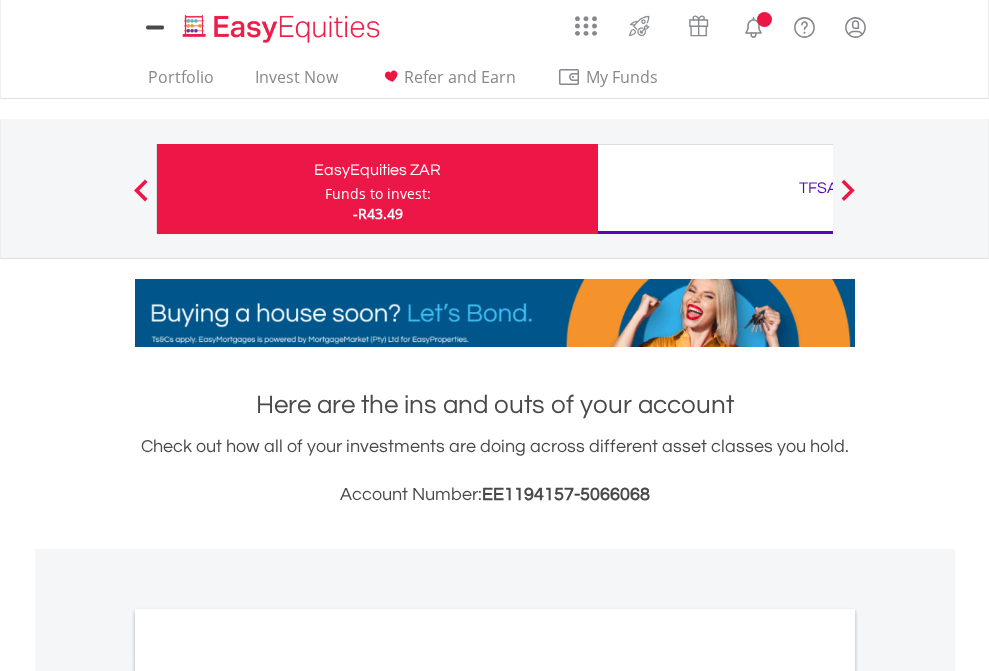 click on "All Holdings" at bounding box center [268, 1096] 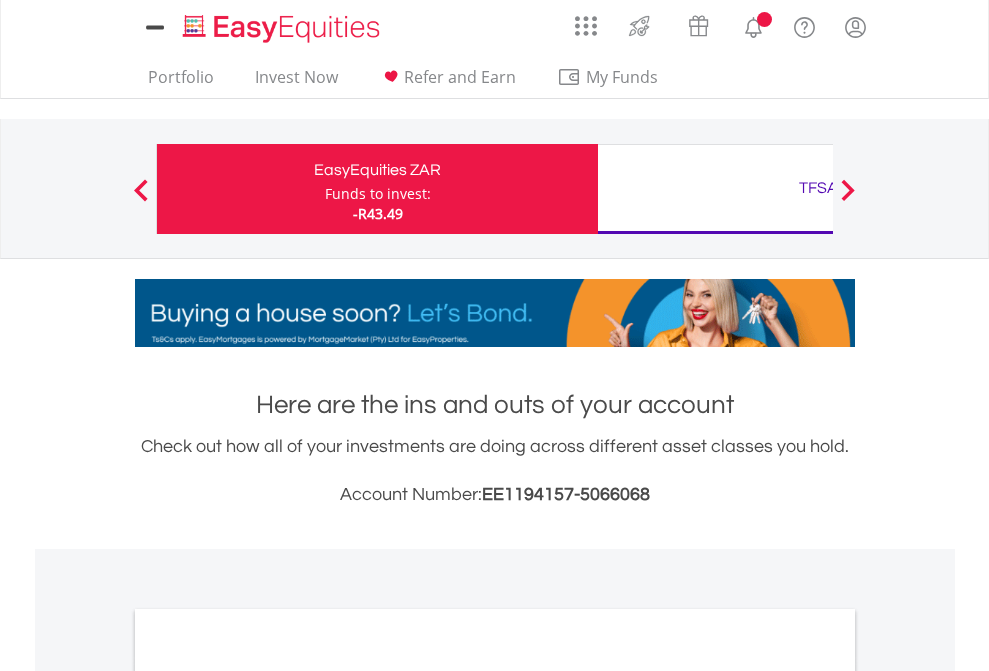 scroll, scrollTop: 1202, scrollLeft: 0, axis: vertical 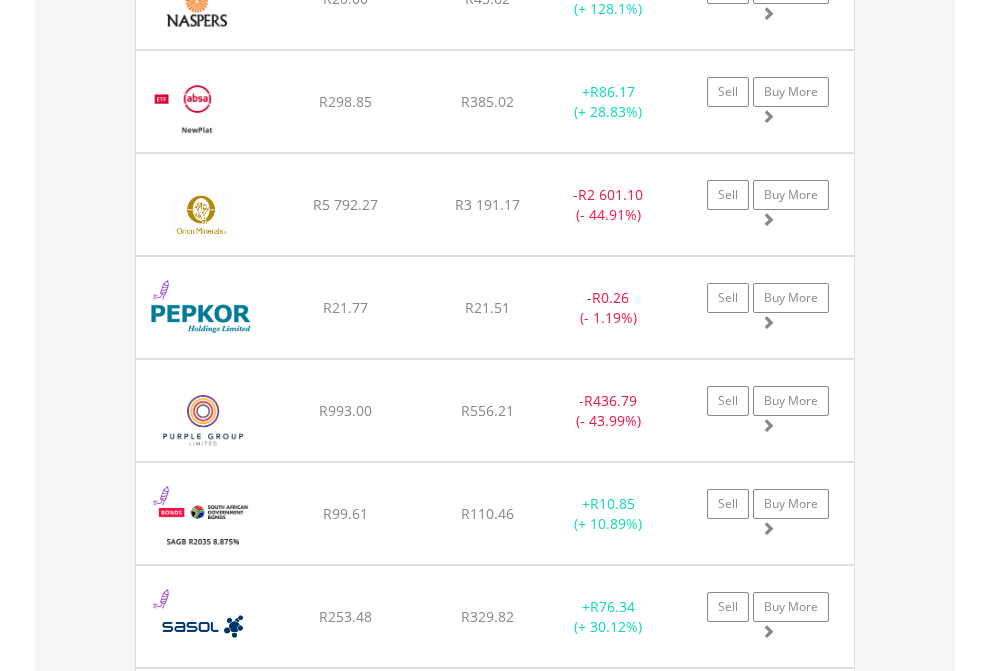 click on "TFSA" at bounding box center (818, -2116) 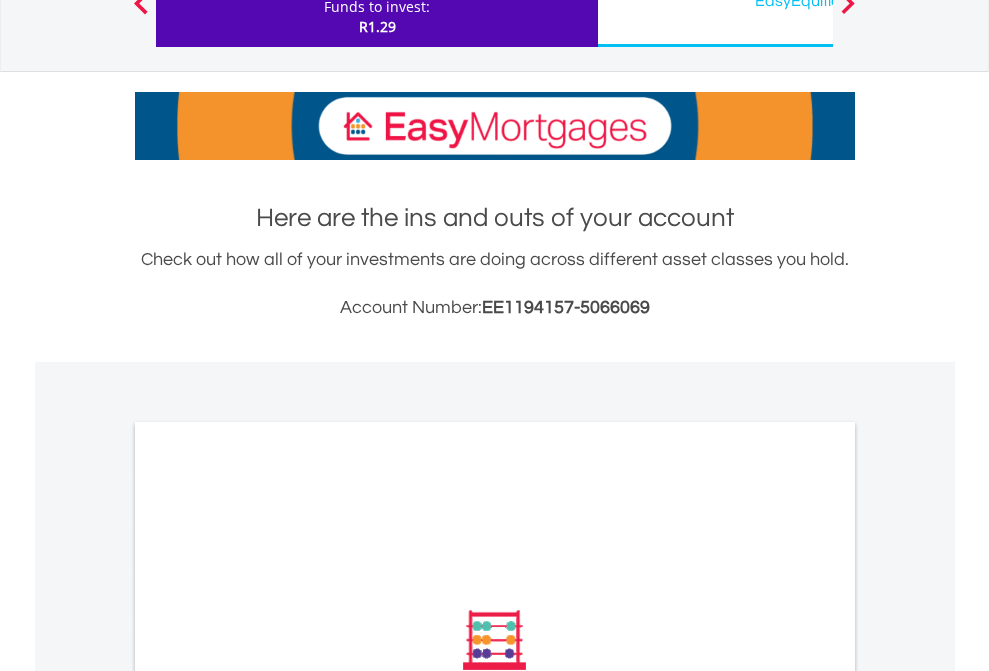 click on "All Holdings" at bounding box center (268, 909) 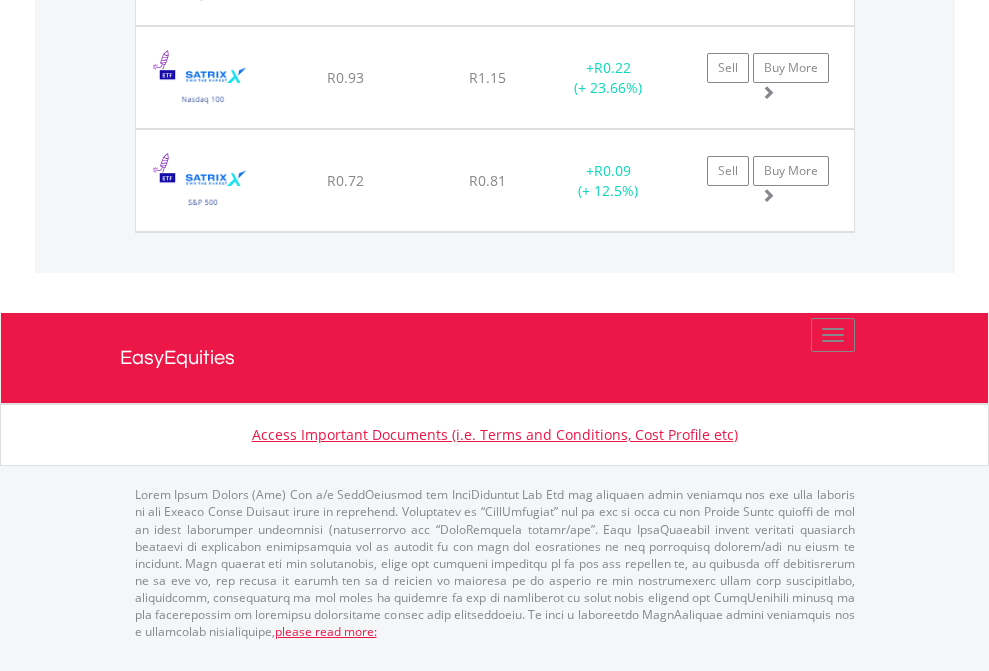 scroll, scrollTop: 2265, scrollLeft: 0, axis: vertical 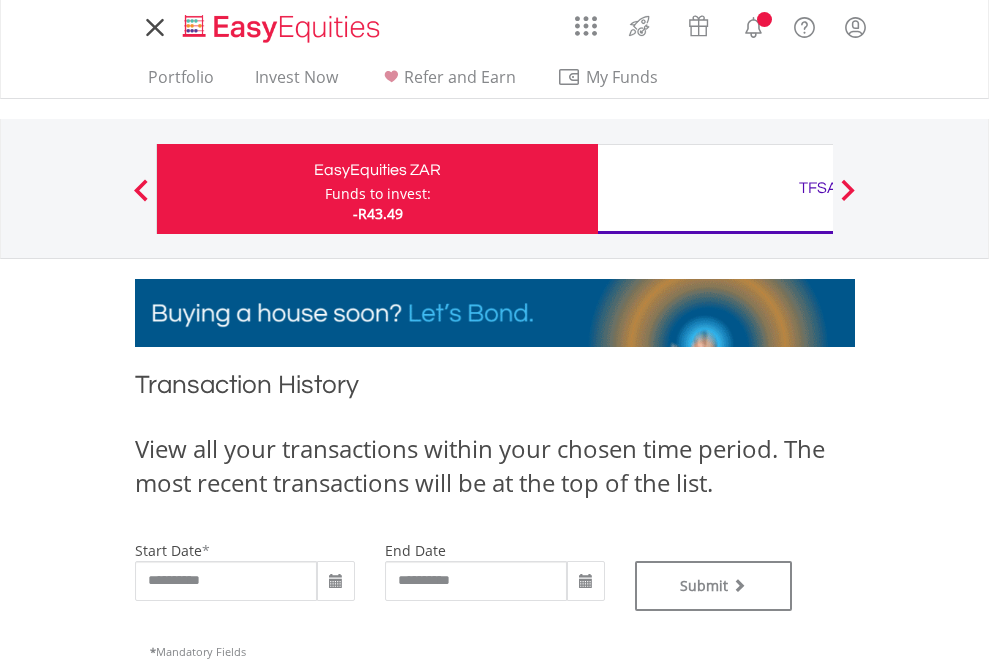 type on "**********" 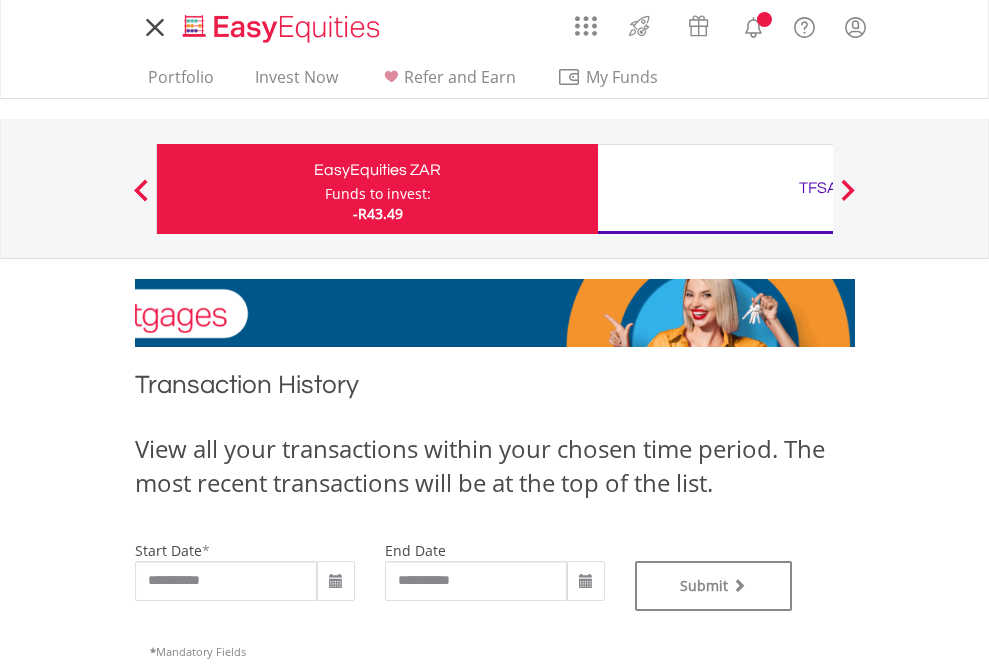 type on "**********" 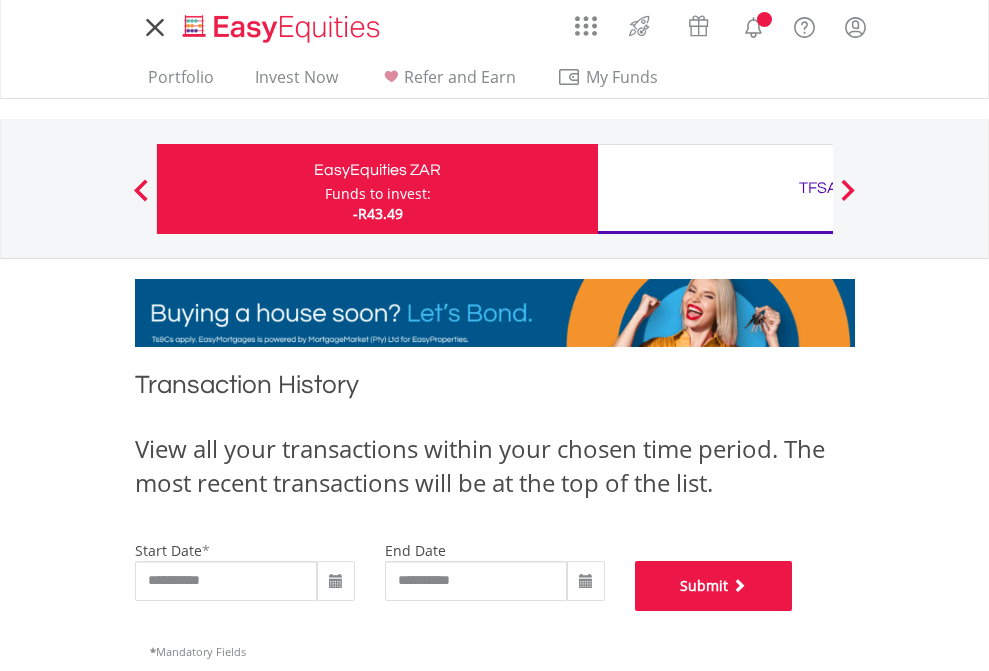 click on "Submit" at bounding box center (714, 586) 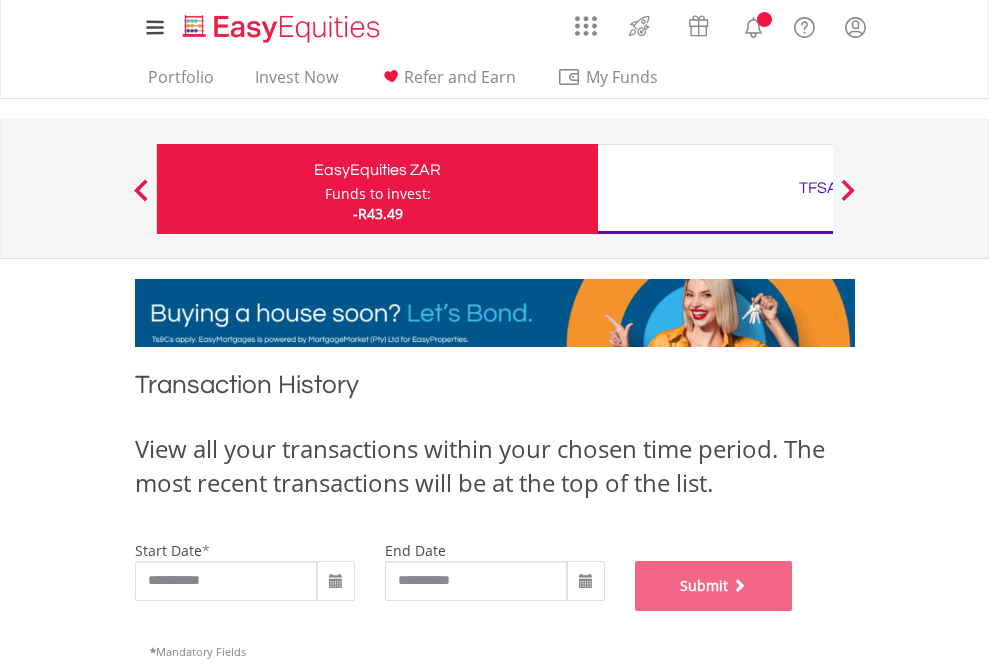 scroll, scrollTop: 811, scrollLeft: 0, axis: vertical 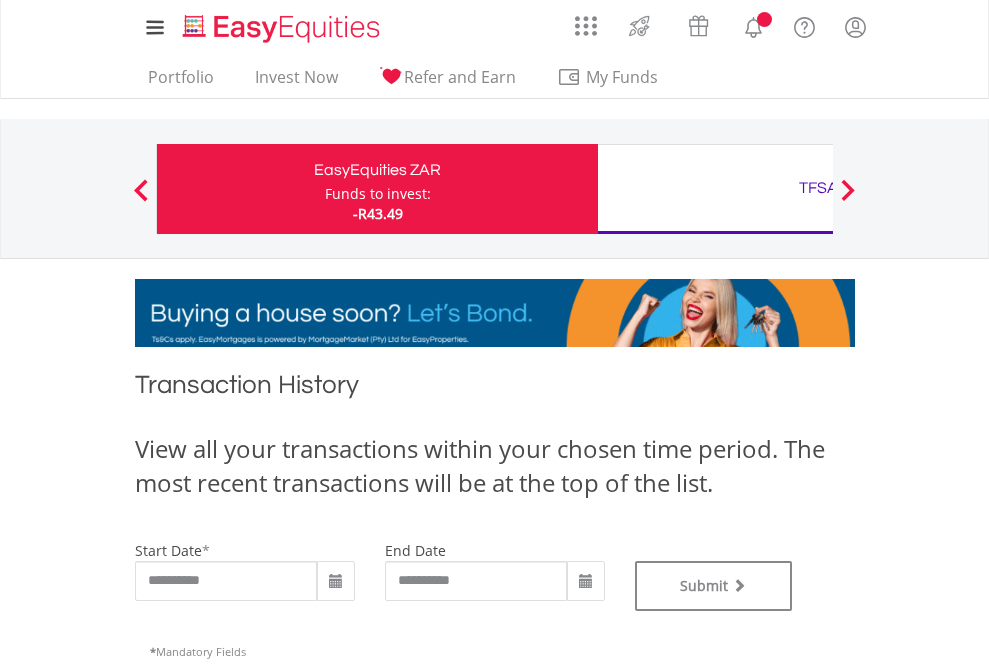click on "TFSA" at bounding box center (818, 188) 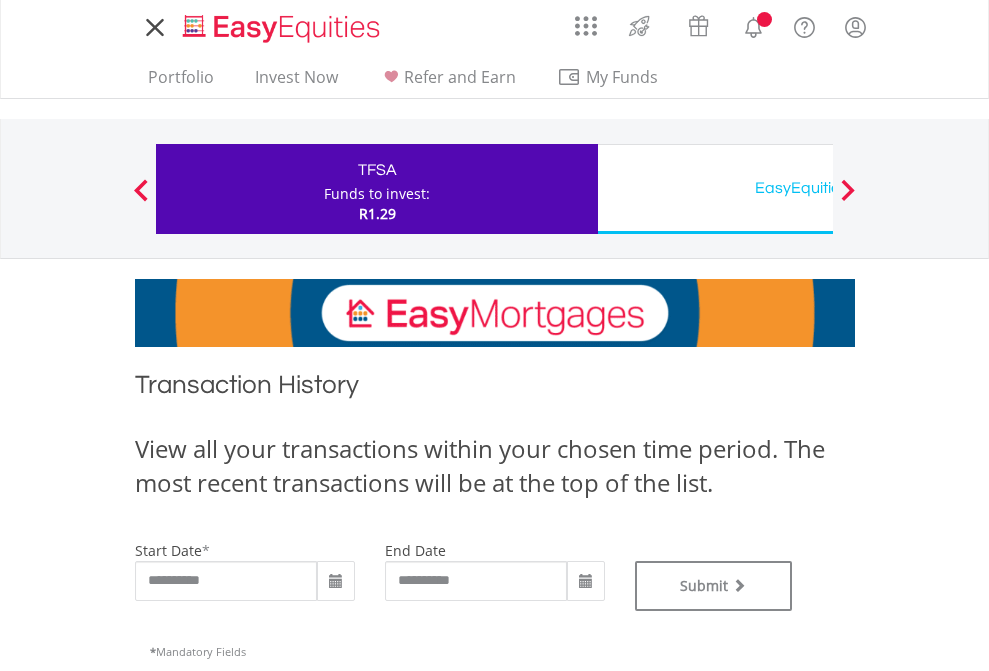 scroll, scrollTop: 0, scrollLeft: 0, axis: both 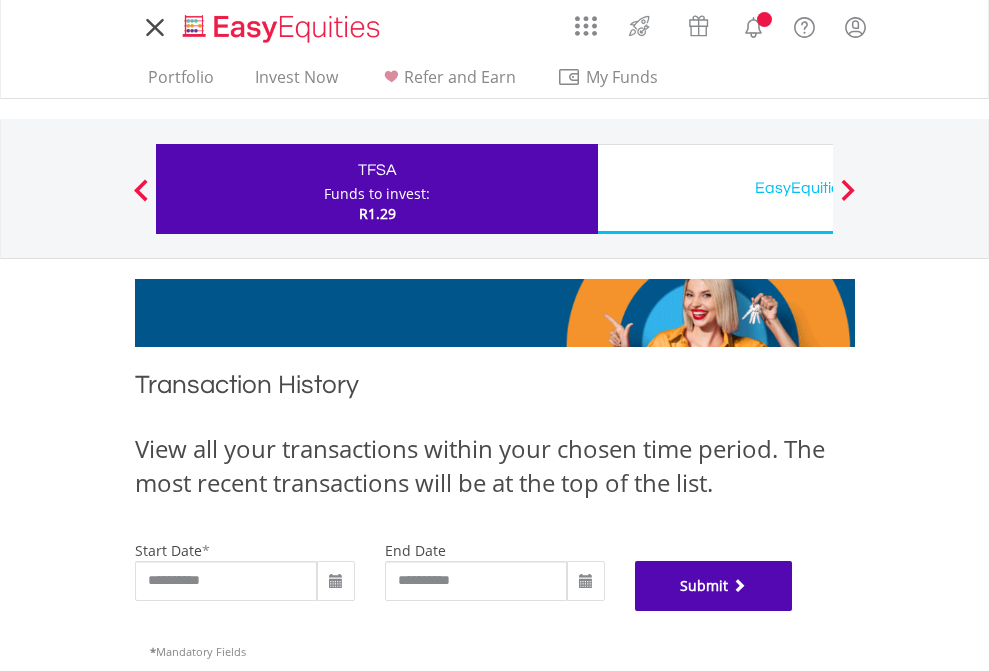 click on "Submit" at bounding box center (714, 586) 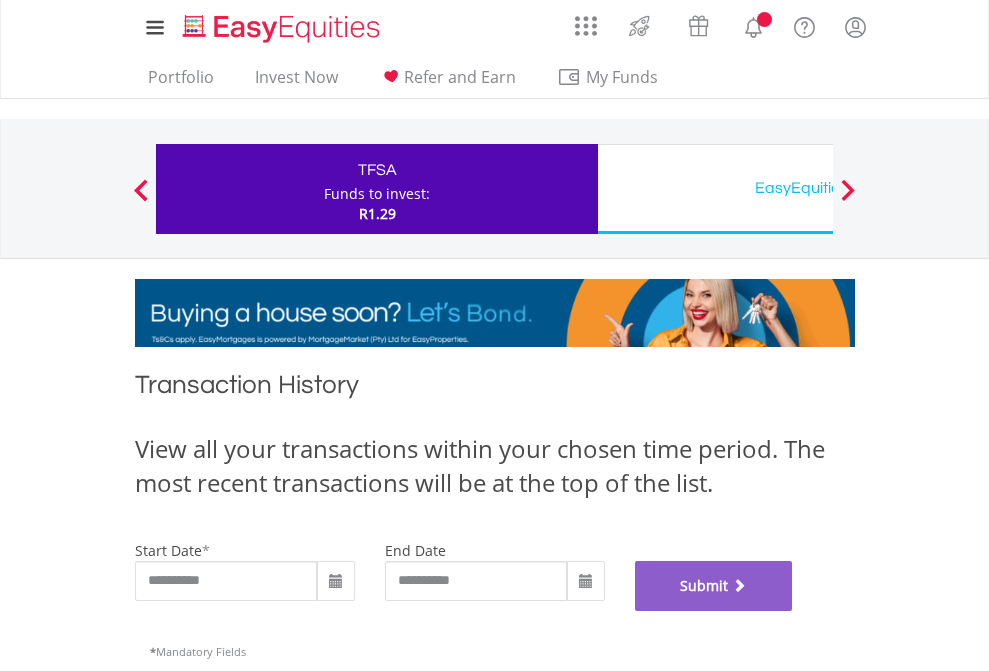 scroll, scrollTop: 811, scrollLeft: 0, axis: vertical 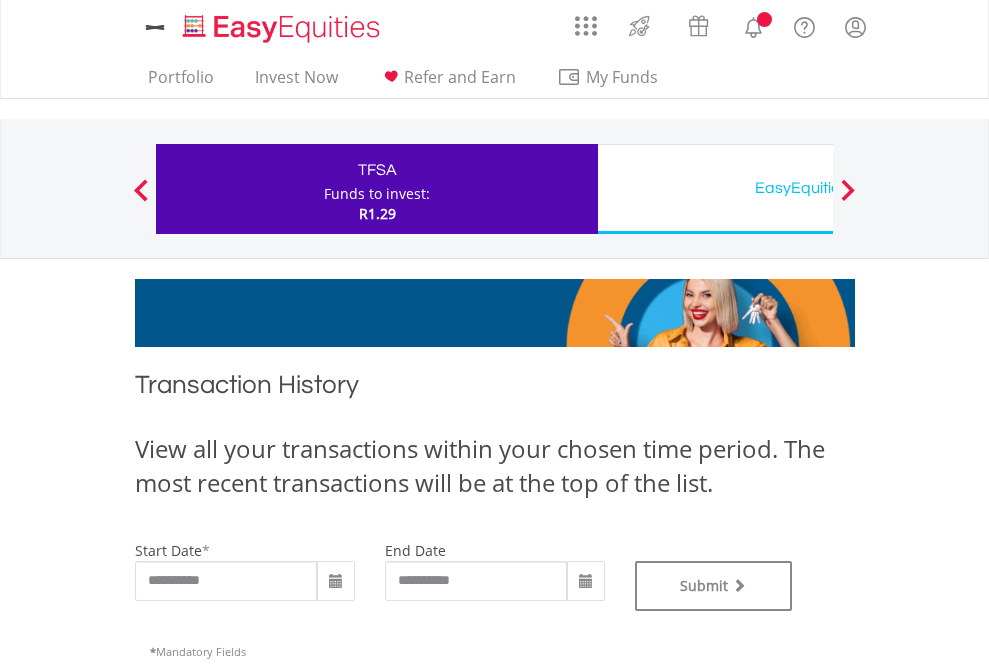 click on "EasyEquities USD" at bounding box center (818, 188) 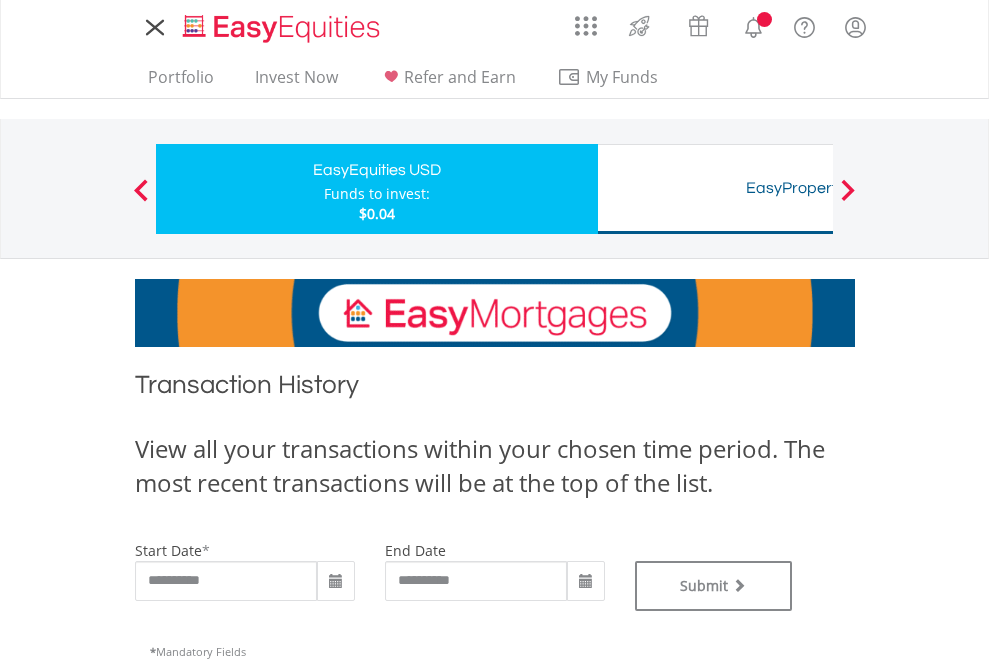 scroll, scrollTop: 0, scrollLeft: 0, axis: both 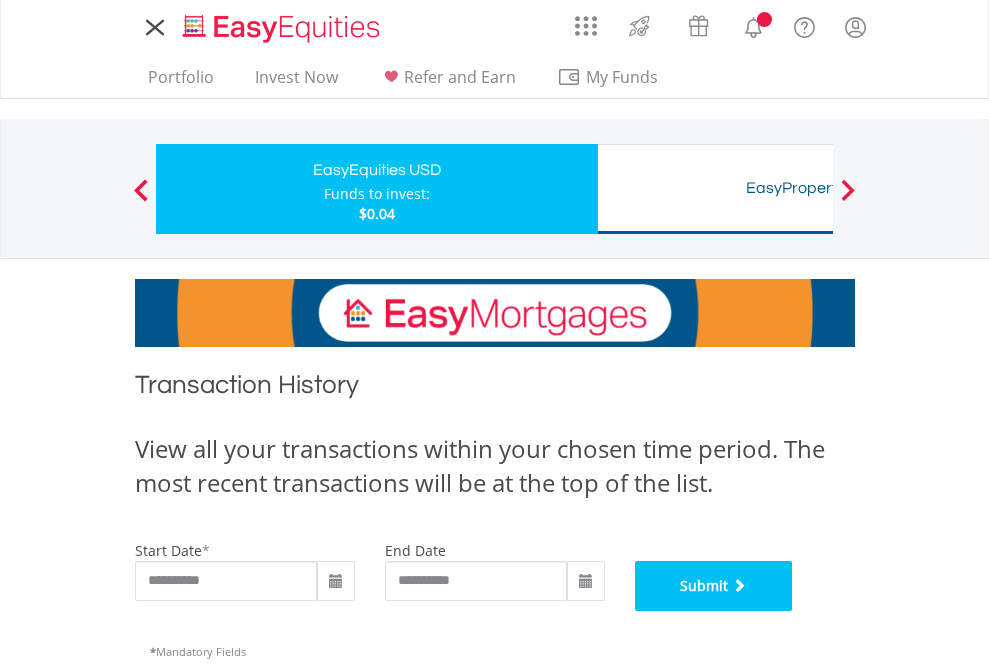 click on "Submit" at bounding box center [714, 586] 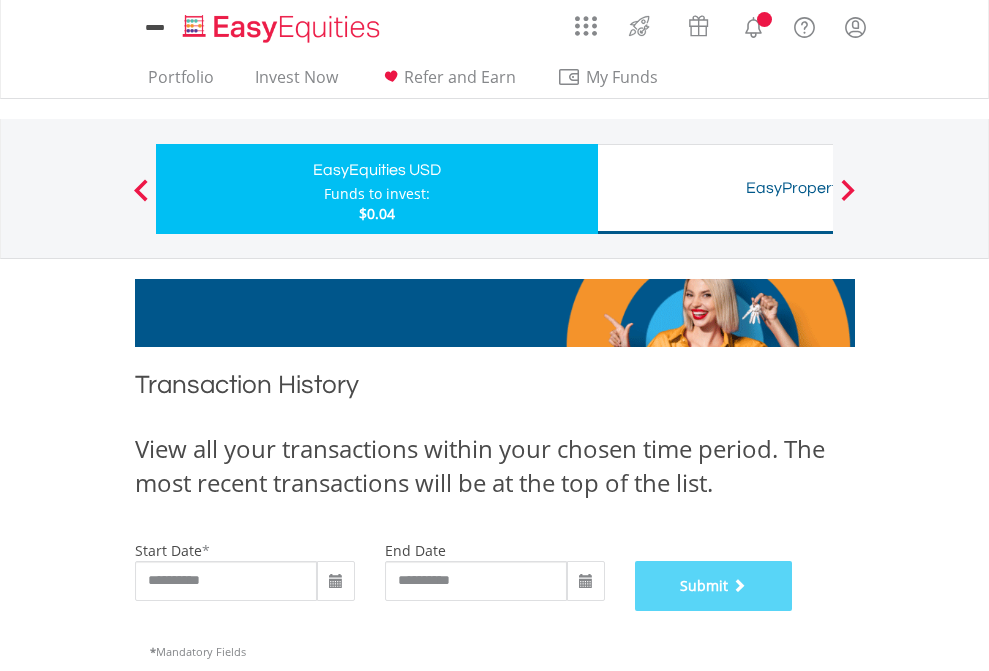 scroll, scrollTop: 811, scrollLeft: 0, axis: vertical 